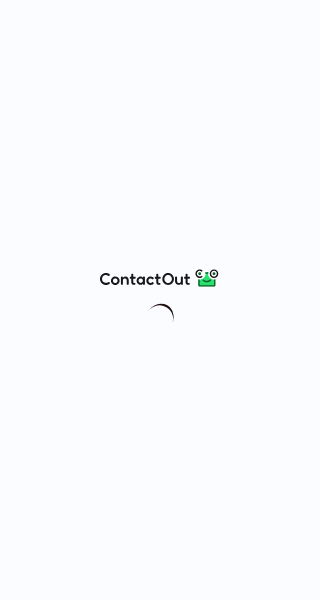scroll, scrollTop: 0, scrollLeft: 0, axis: both 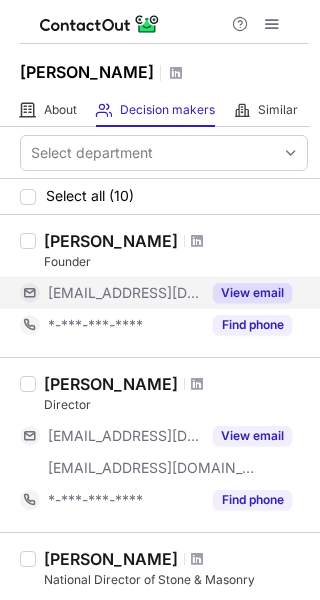 click on "View email" at bounding box center (252, 293) 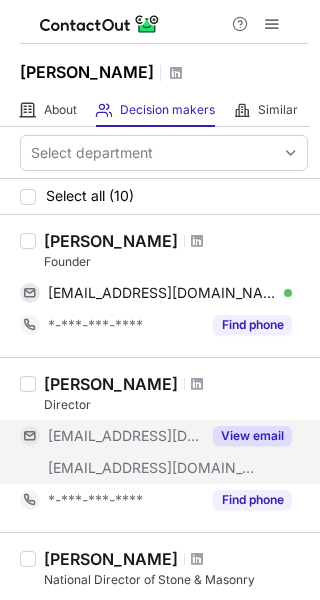 click on "View email" at bounding box center [252, 436] 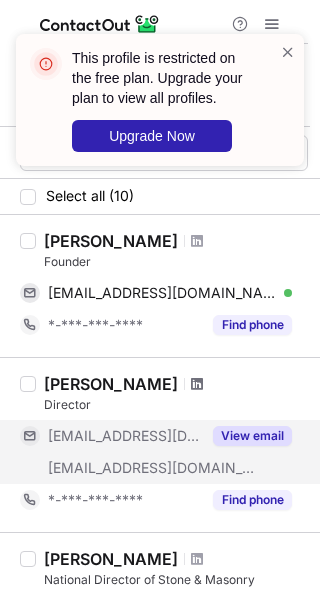 click at bounding box center [197, 384] 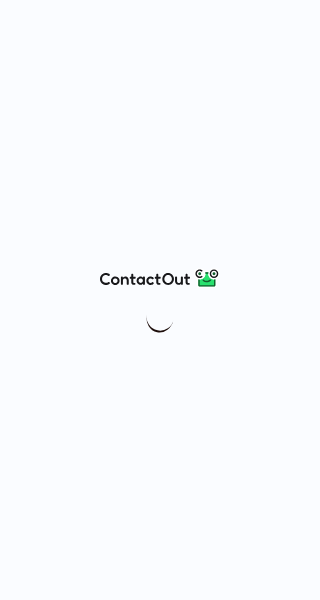 scroll, scrollTop: 0, scrollLeft: 0, axis: both 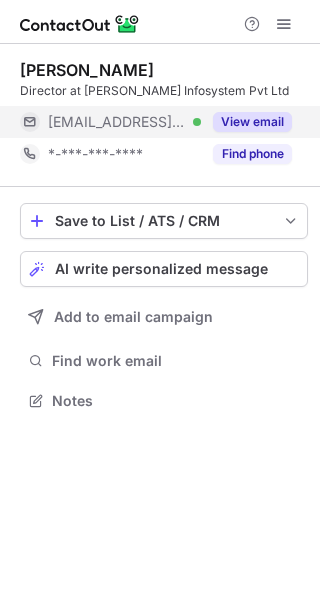 click on "View email" at bounding box center [252, 122] 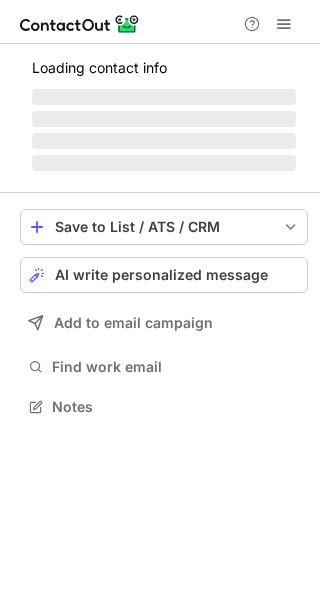 scroll, scrollTop: 0, scrollLeft: 0, axis: both 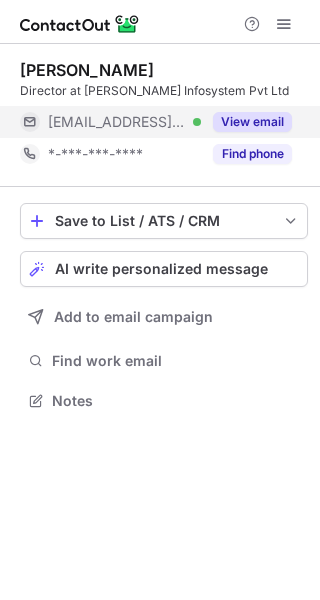 click on "View email" at bounding box center [252, 122] 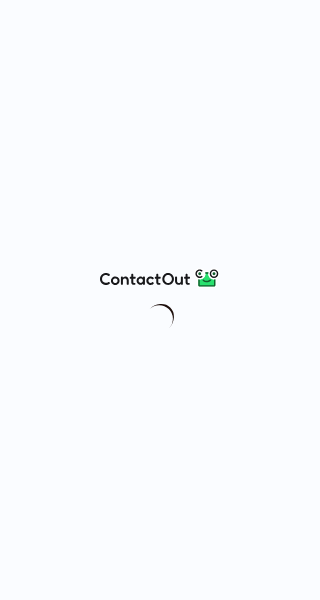 scroll, scrollTop: 0, scrollLeft: 0, axis: both 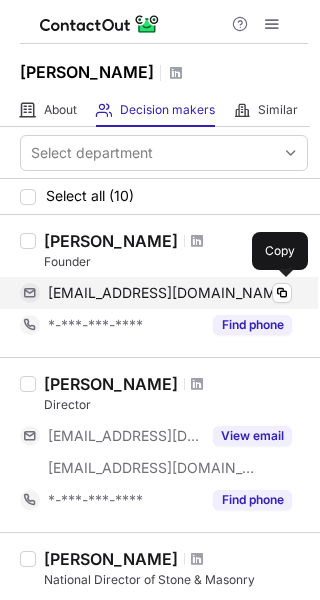 click on "[EMAIL_ADDRESS][DOMAIN_NAME]" at bounding box center [170, 293] 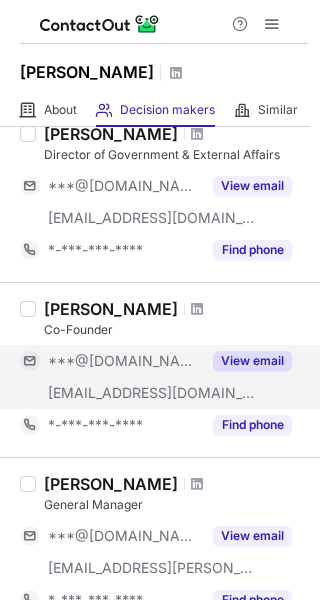 scroll, scrollTop: 500, scrollLeft: 0, axis: vertical 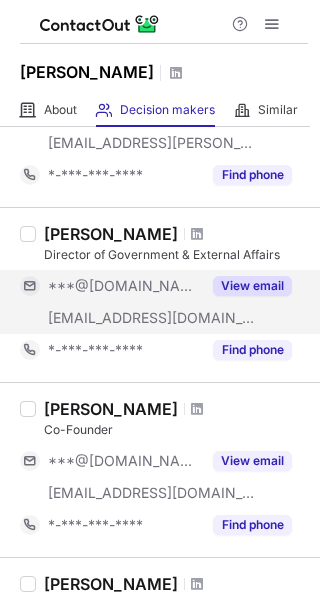 click on "View email" at bounding box center (252, 286) 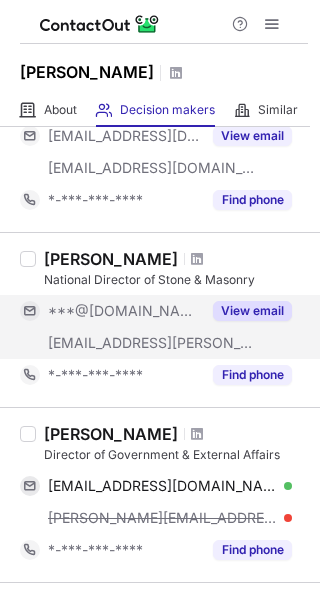 scroll, scrollTop: 200, scrollLeft: 0, axis: vertical 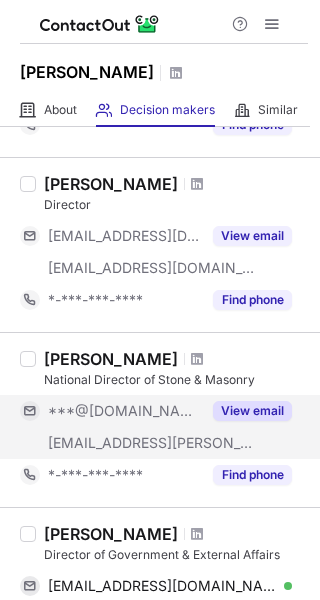 click on "View email" at bounding box center [252, 411] 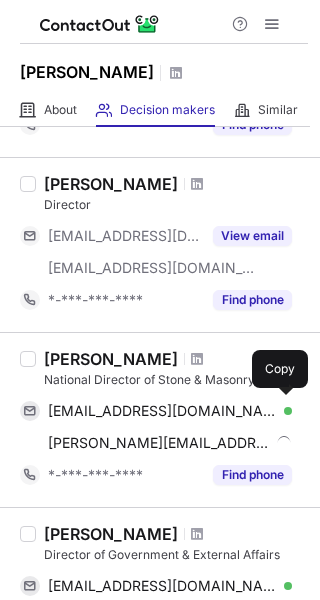 scroll, scrollTop: 0, scrollLeft: 0, axis: both 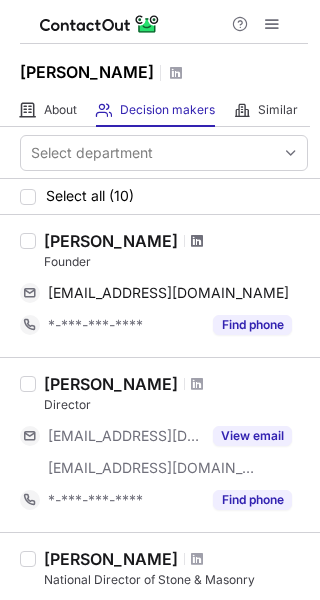 click at bounding box center [197, 241] 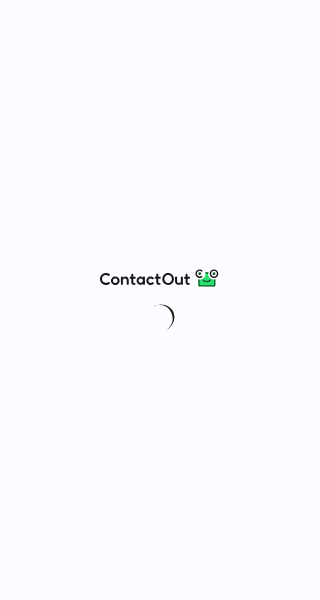 scroll, scrollTop: 0, scrollLeft: 0, axis: both 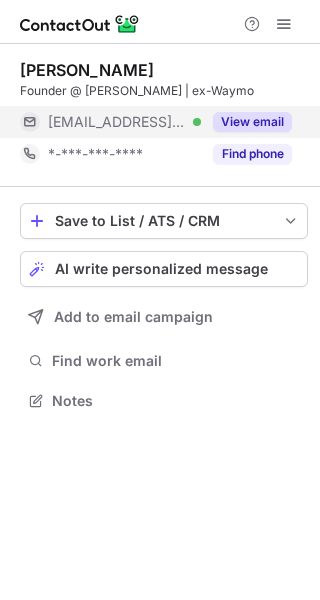 click on "View email" at bounding box center (252, 122) 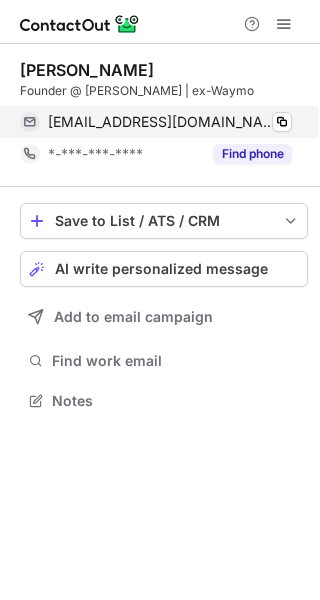 click on "[EMAIL_ADDRESS][DOMAIN_NAME] Verified Copy" at bounding box center [156, 122] 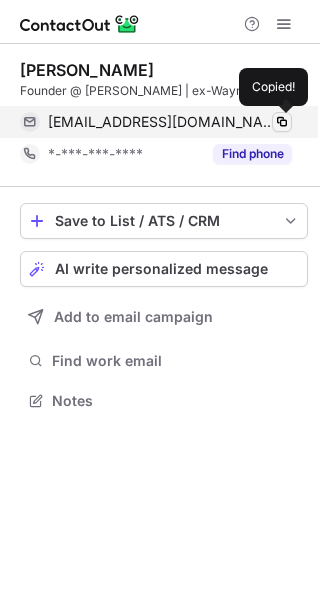 click at bounding box center [282, 122] 